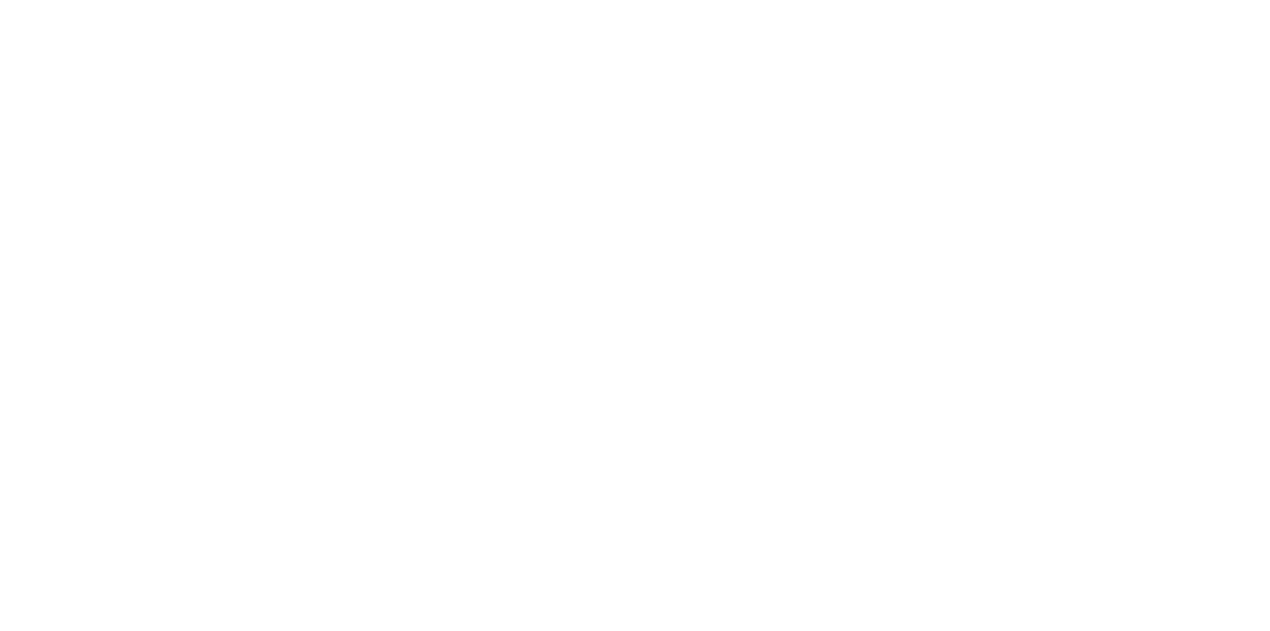 scroll, scrollTop: 0, scrollLeft: 0, axis: both 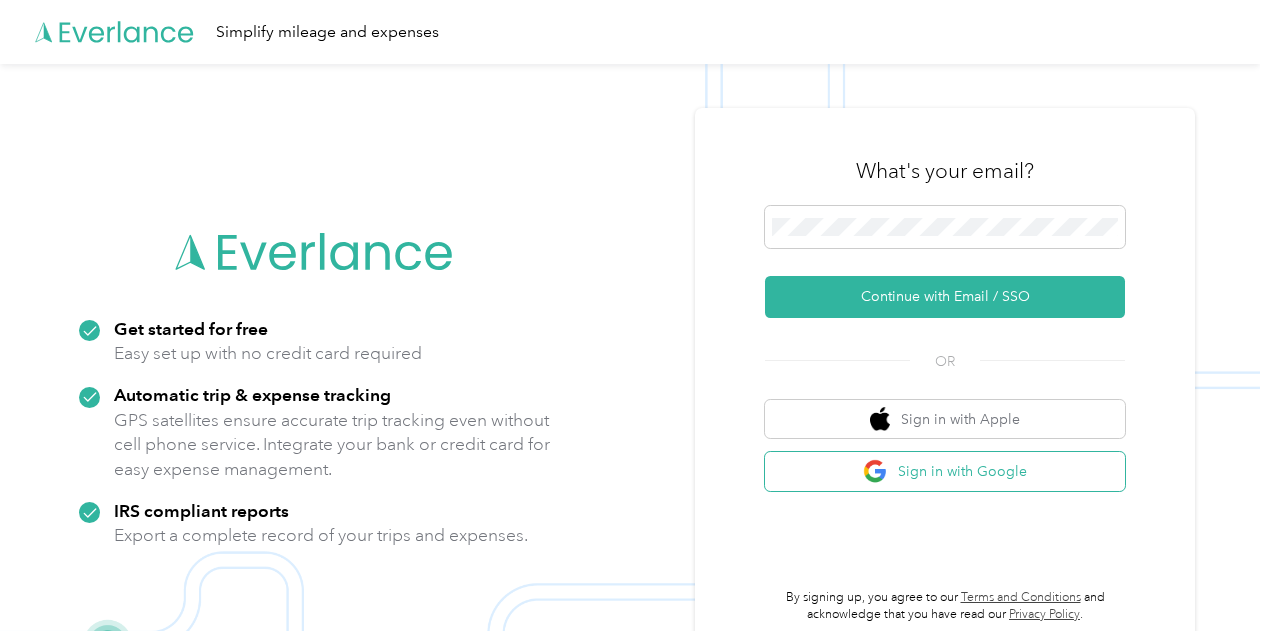 click on "Sign in with Google" at bounding box center [945, 471] 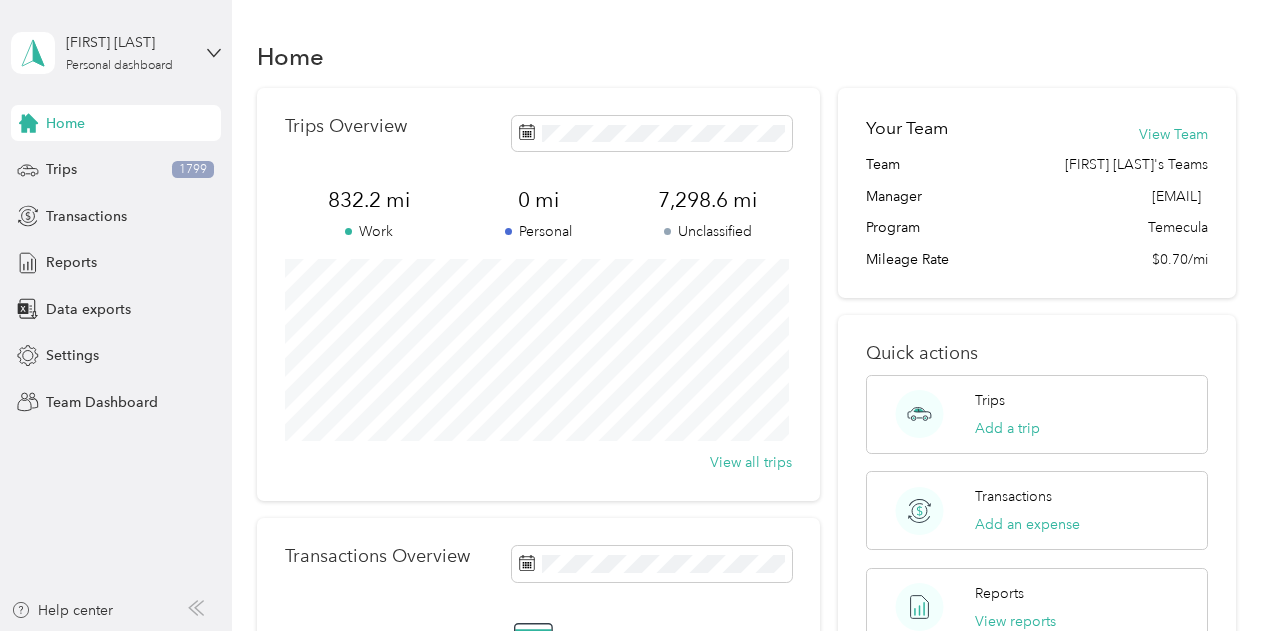 click on "[FIRST] [LAST] Personal dashboard" at bounding box center (116, 53) 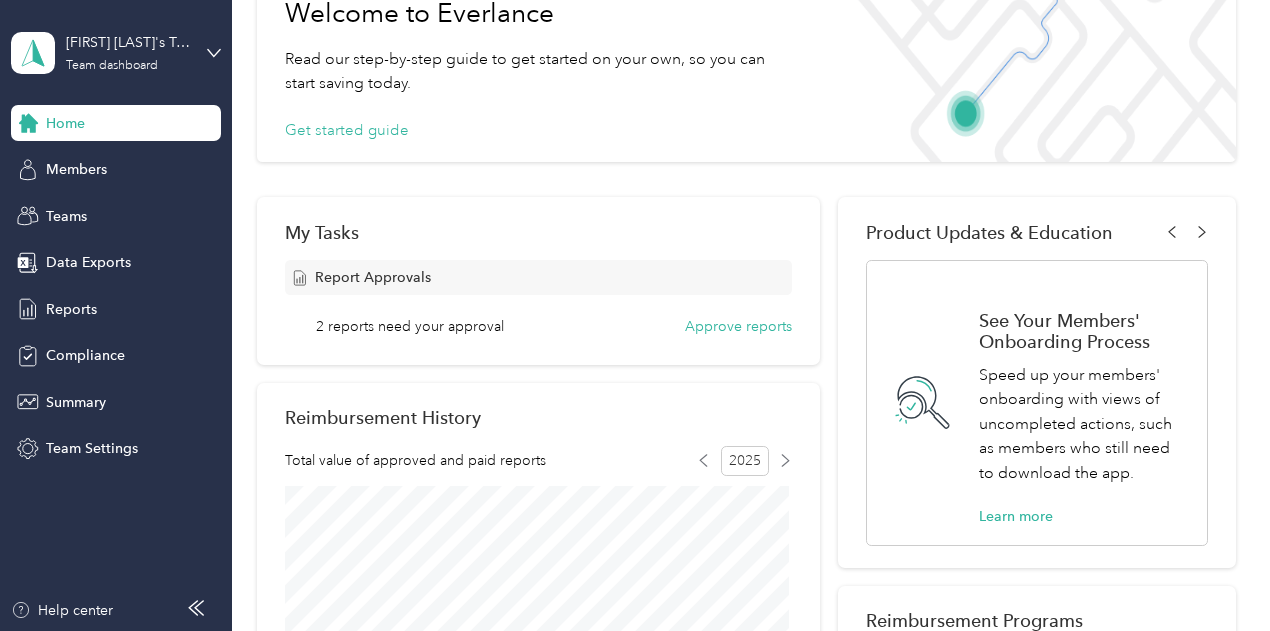 scroll, scrollTop: 133, scrollLeft: 0, axis: vertical 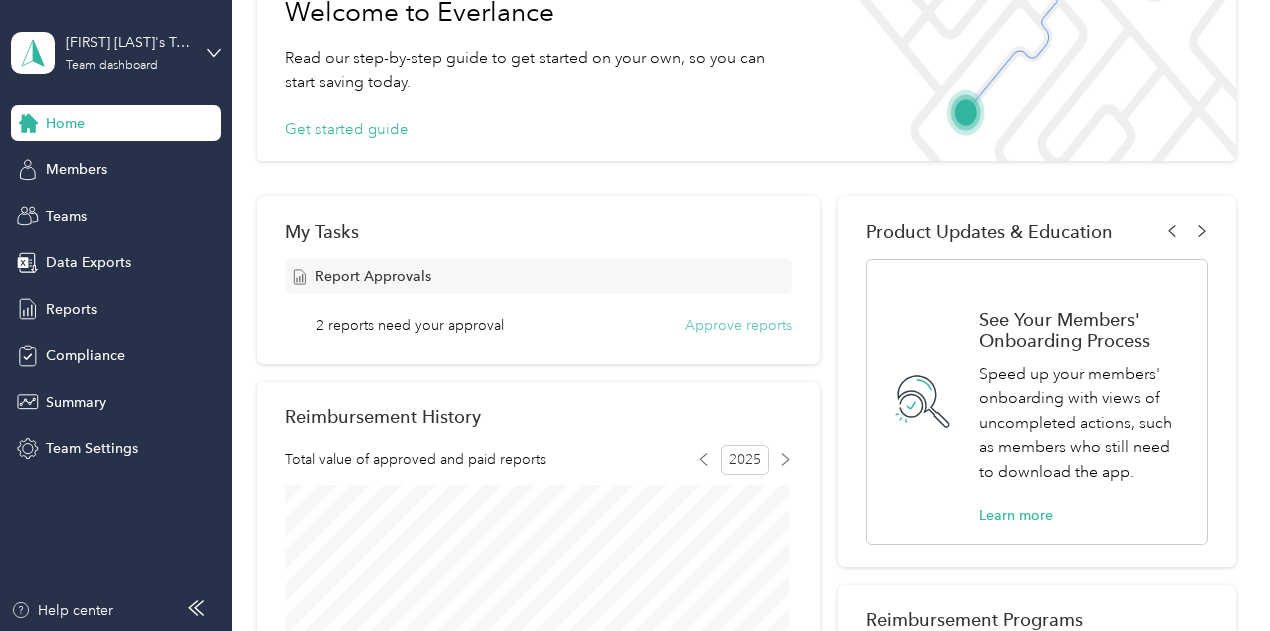 click on "Approve reports" at bounding box center [738, 325] 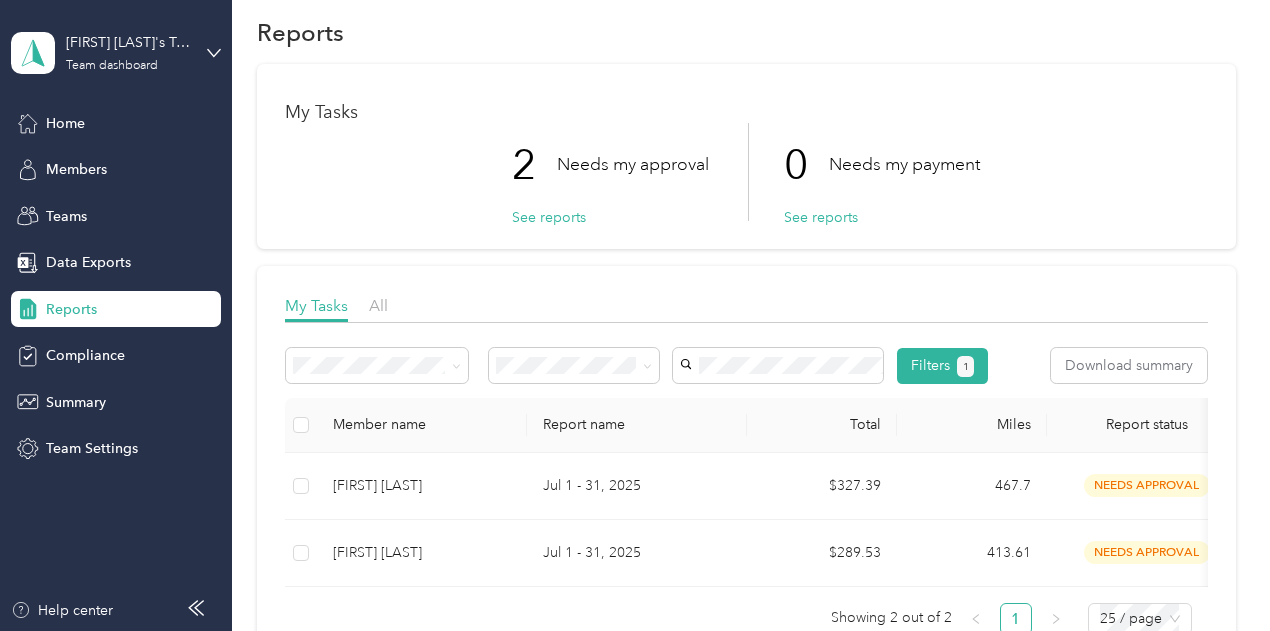 scroll, scrollTop: 8, scrollLeft: 0, axis: vertical 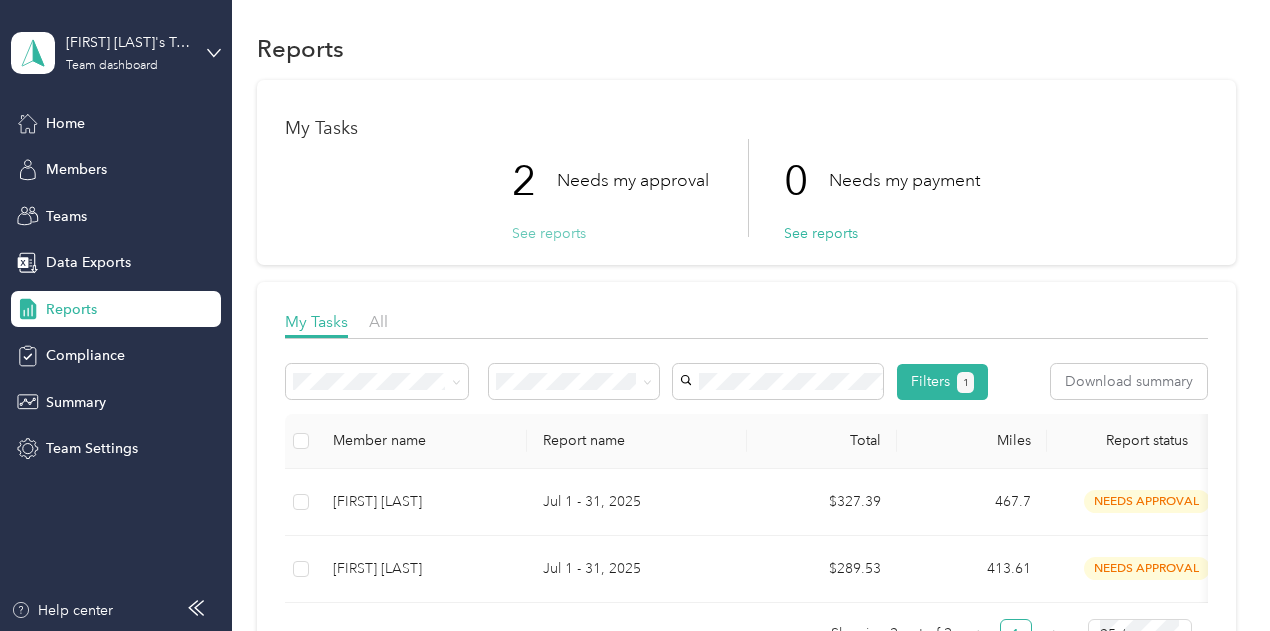 click on "See reports" at bounding box center [549, 233] 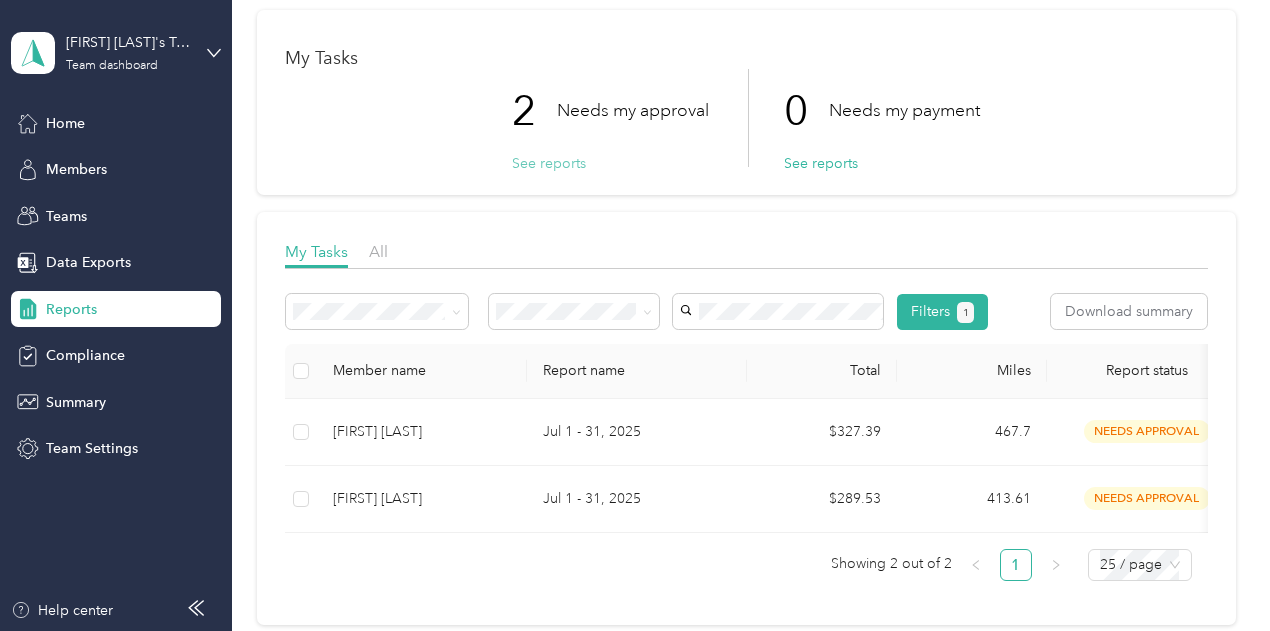 scroll, scrollTop: 113, scrollLeft: 0, axis: vertical 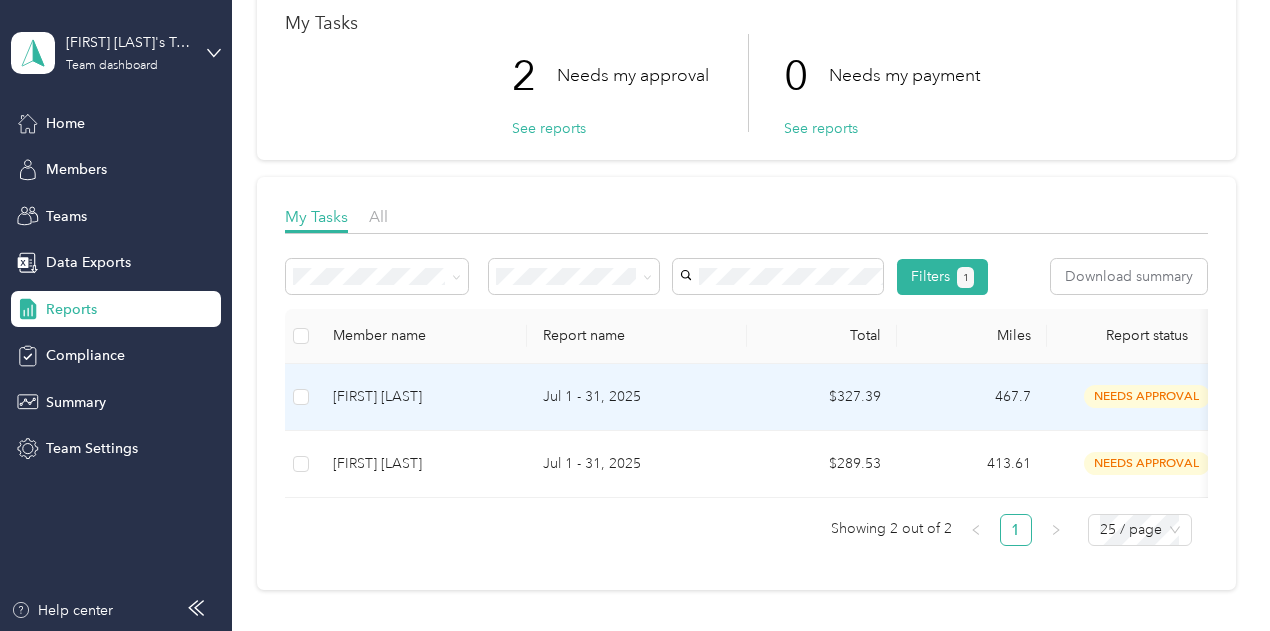 click on "Jul 1 - 31, 2025" at bounding box center [637, 397] 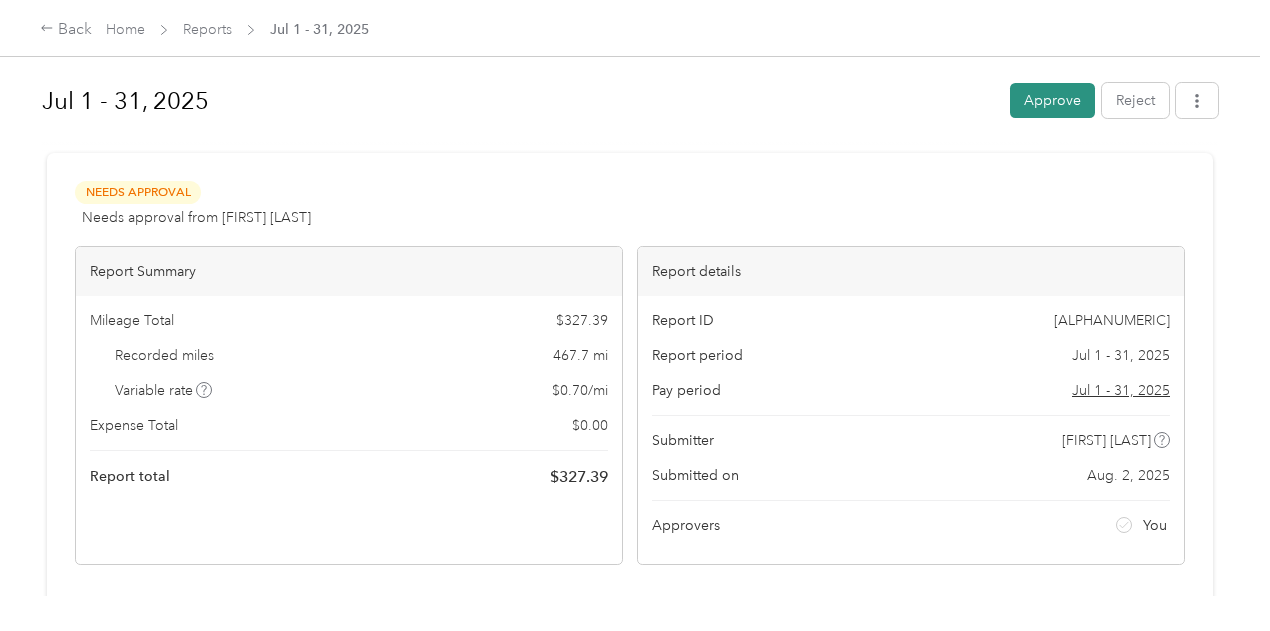 click on "Approve" at bounding box center [1052, 100] 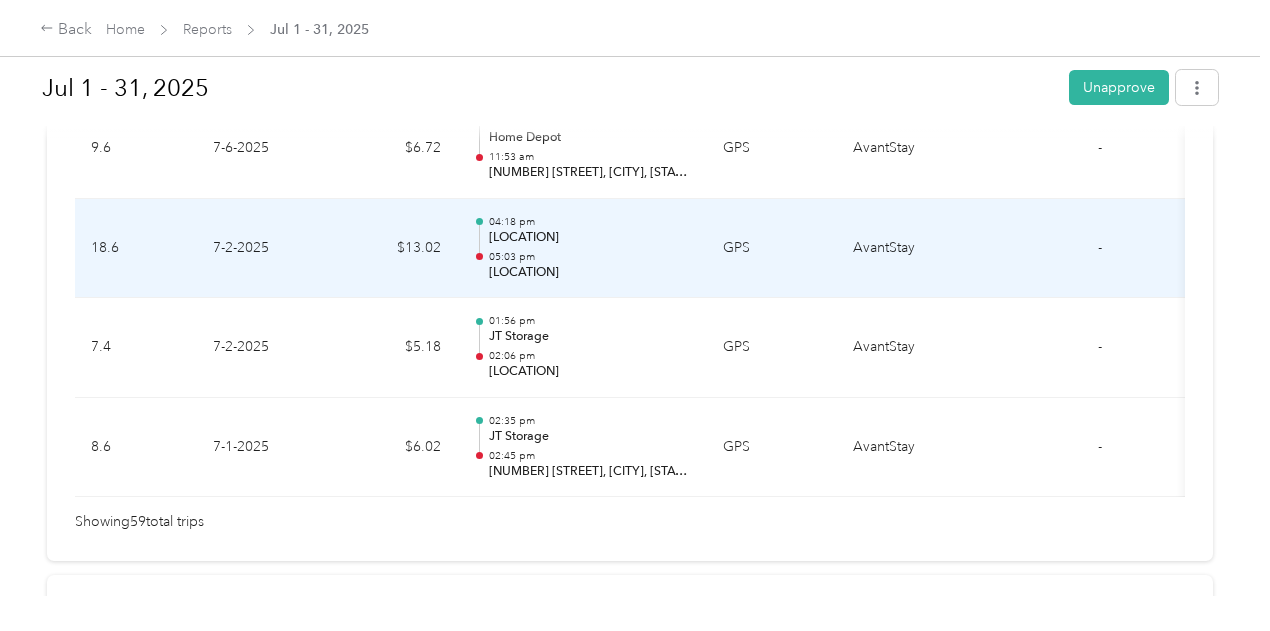 scroll, scrollTop: 6121, scrollLeft: 0, axis: vertical 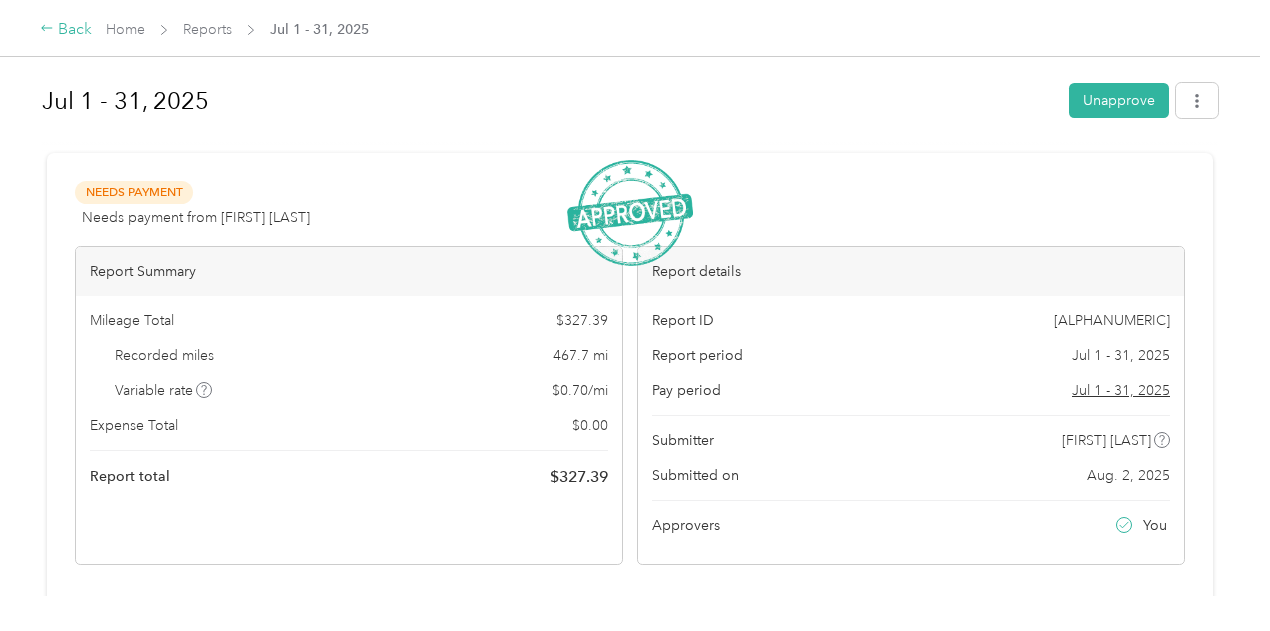 click on "Back" at bounding box center (66, 30) 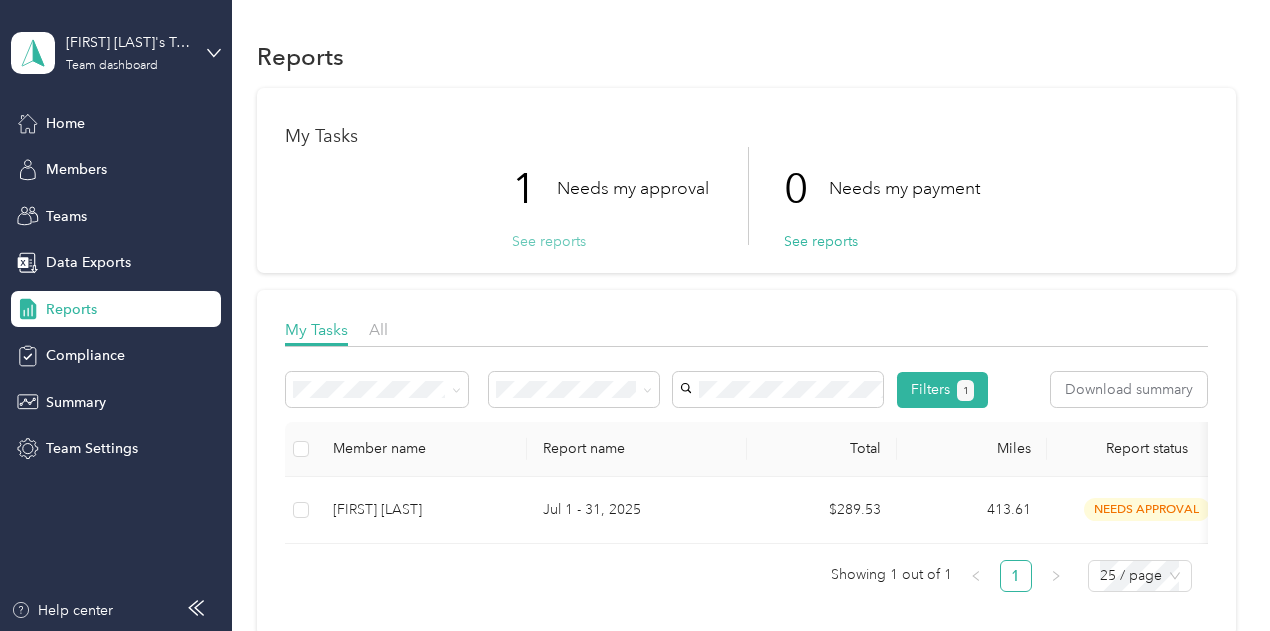 click on "See reports" at bounding box center [549, 241] 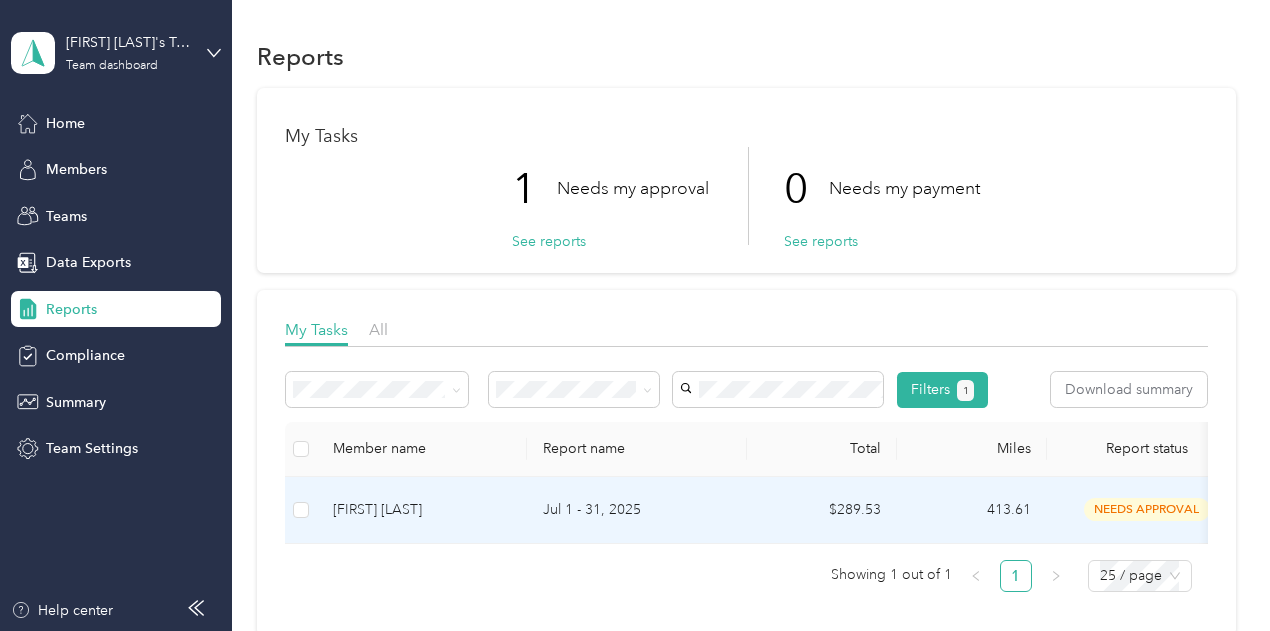click on "Jul 1 - 31, 2025" at bounding box center [637, 510] 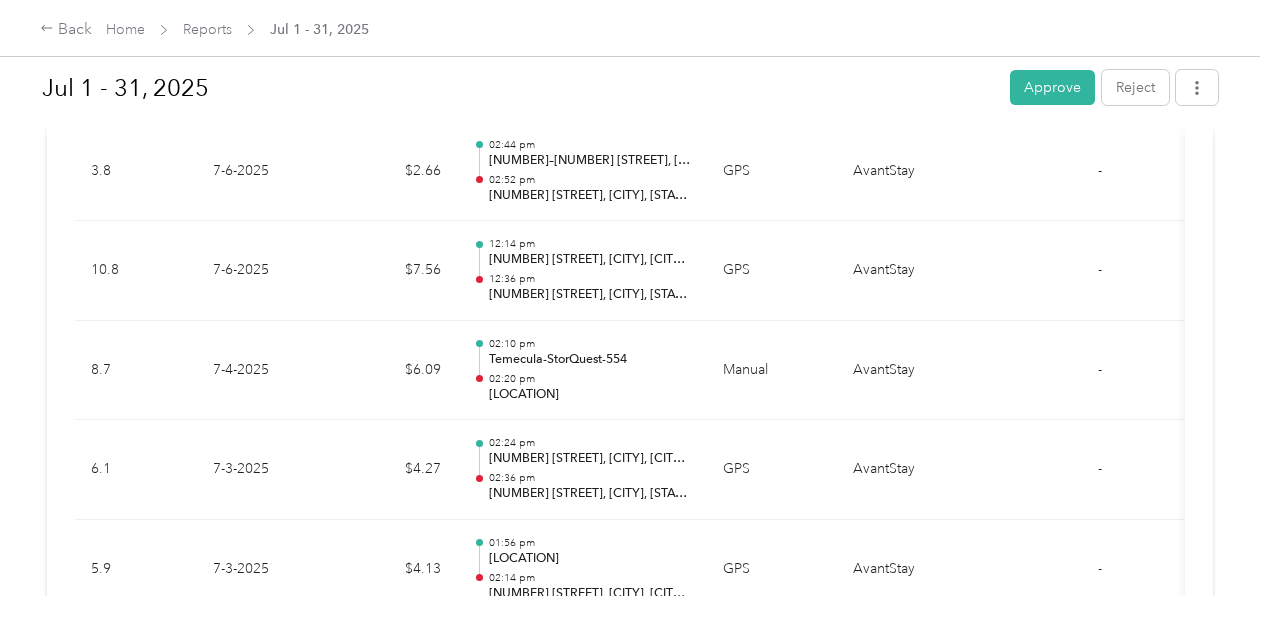 scroll, scrollTop: 3365, scrollLeft: 0, axis: vertical 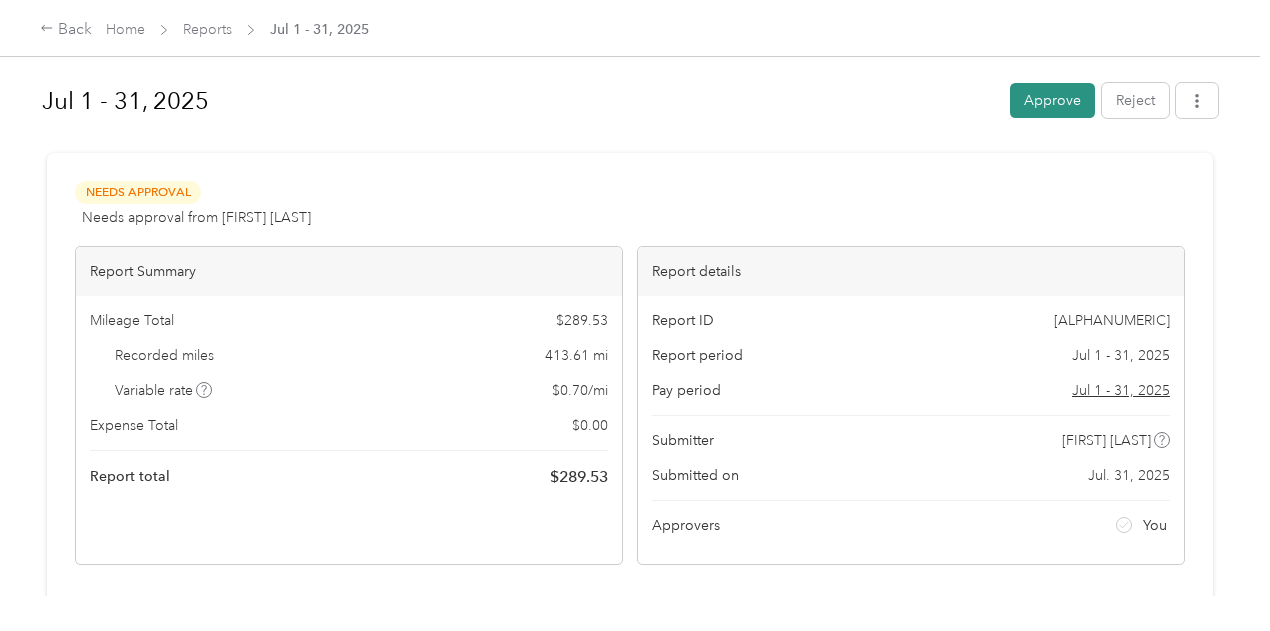 click on "Approve" at bounding box center [1052, 100] 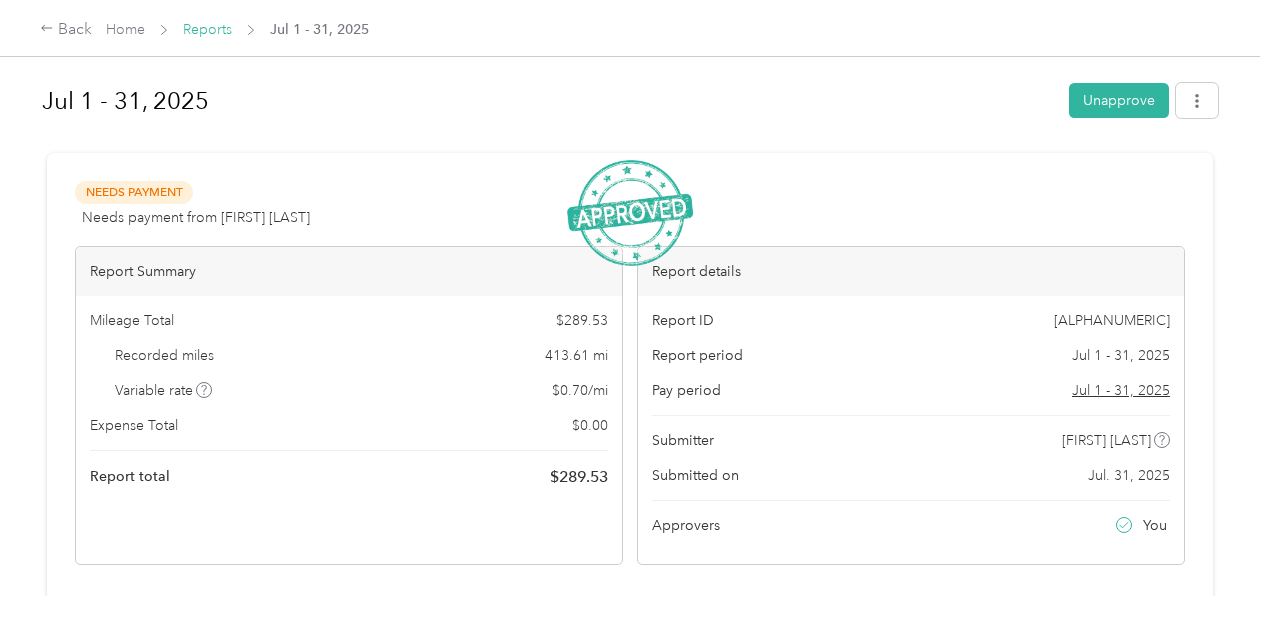 click on "Reports" at bounding box center [207, 29] 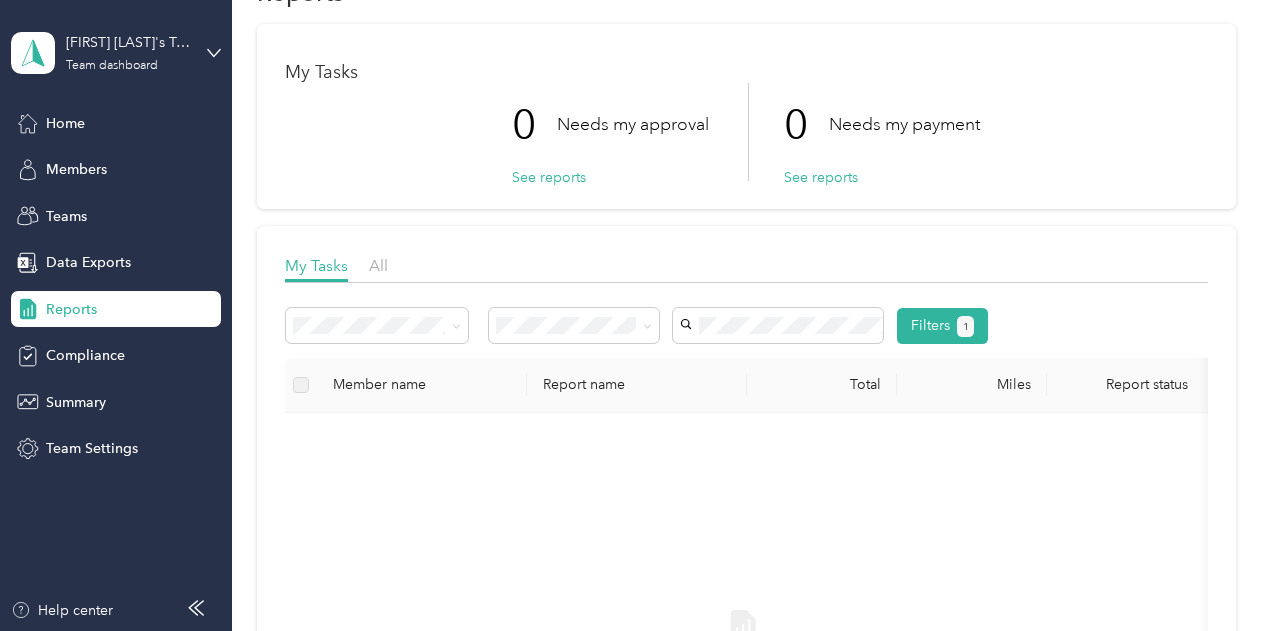 scroll, scrollTop: 0, scrollLeft: 0, axis: both 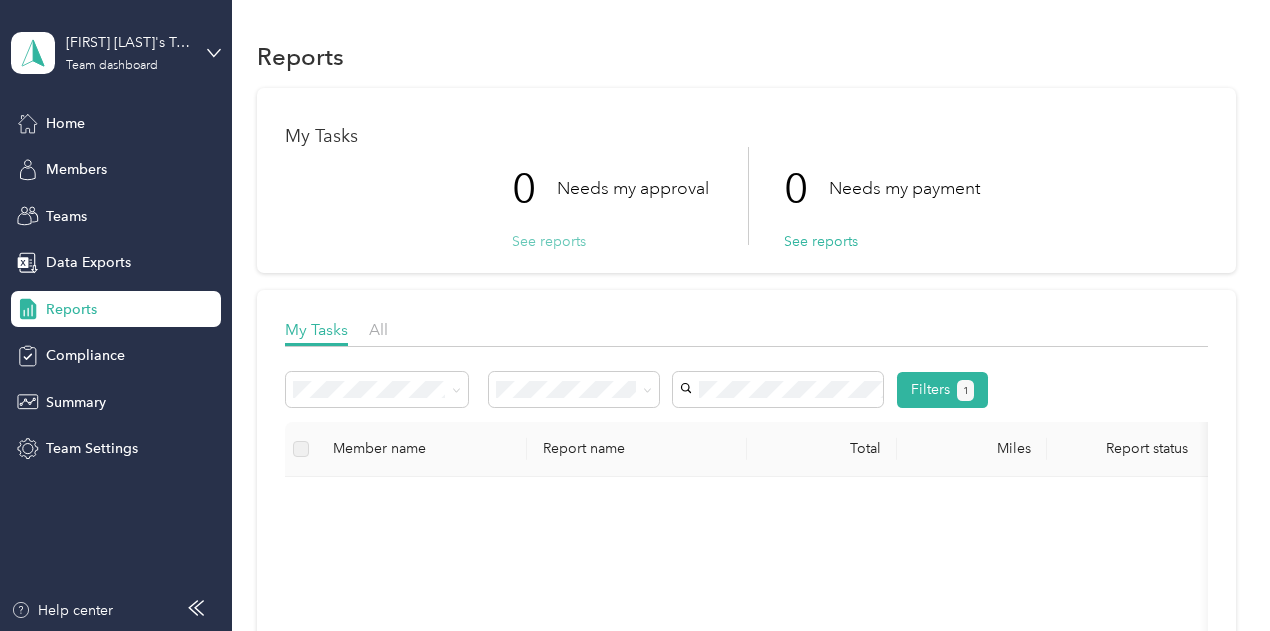 click on "See reports" at bounding box center [549, 241] 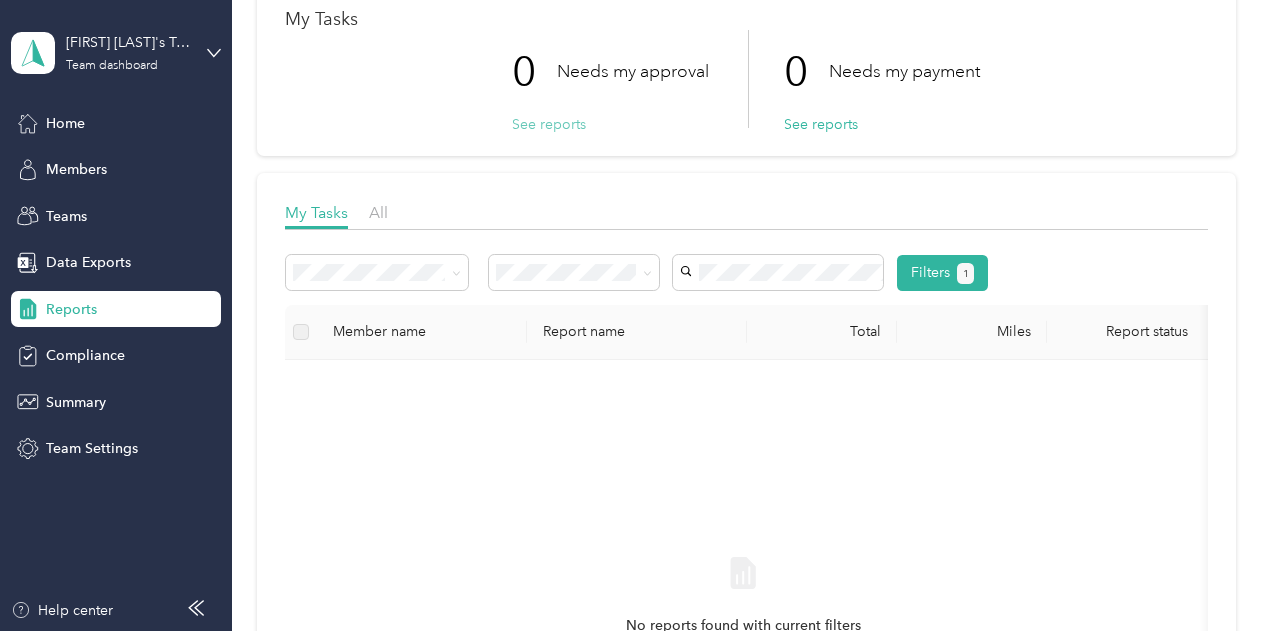 scroll, scrollTop: 120, scrollLeft: 0, axis: vertical 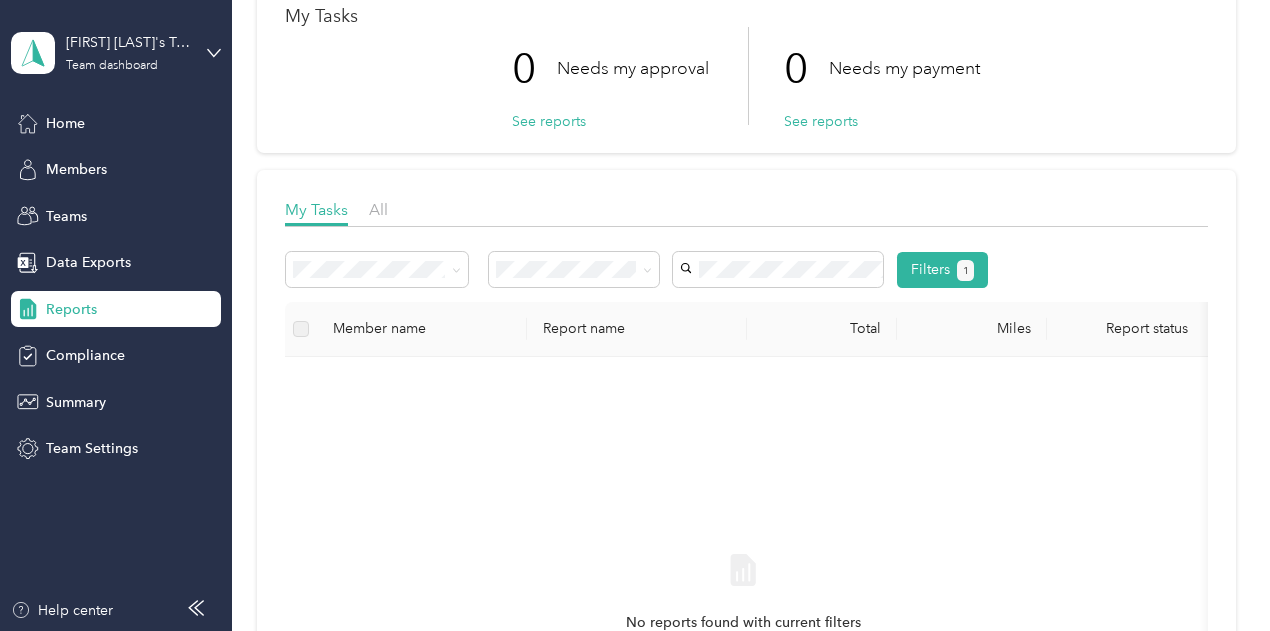click on "Approved  by me" at bounding box center (558, 421) 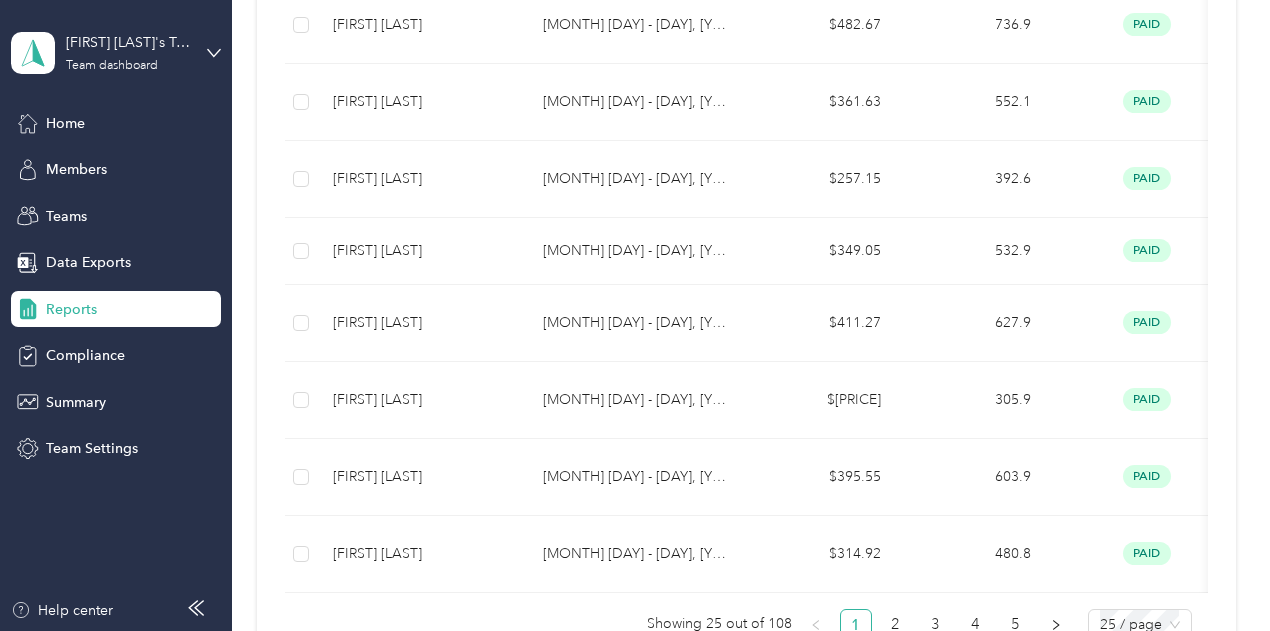scroll, scrollTop: 1874, scrollLeft: 0, axis: vertical 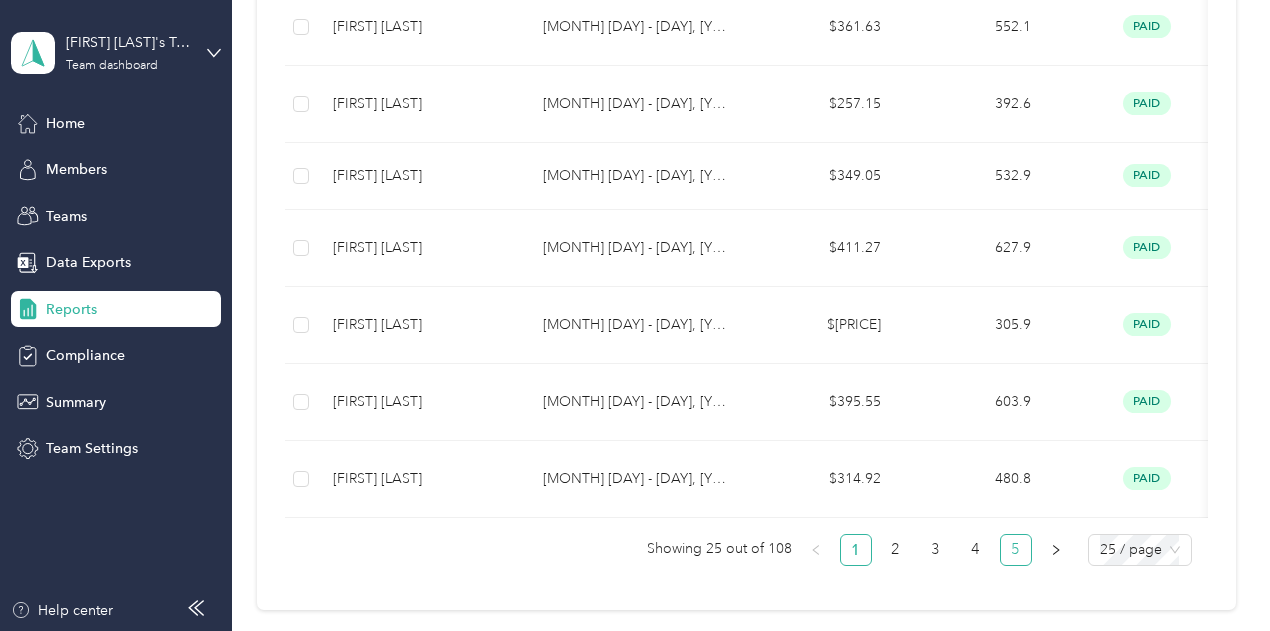 click on "5" at bounding box center (1016, 550) 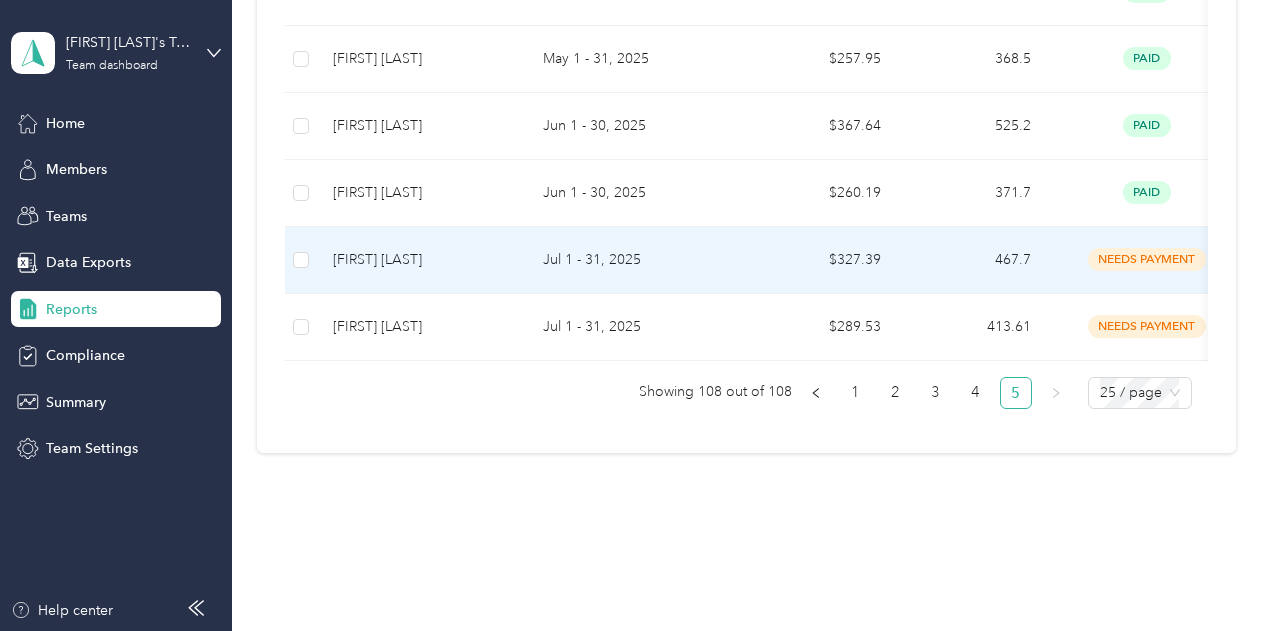 click on "Jul 1 - 31, 2025" at bounding box center (637, 260) 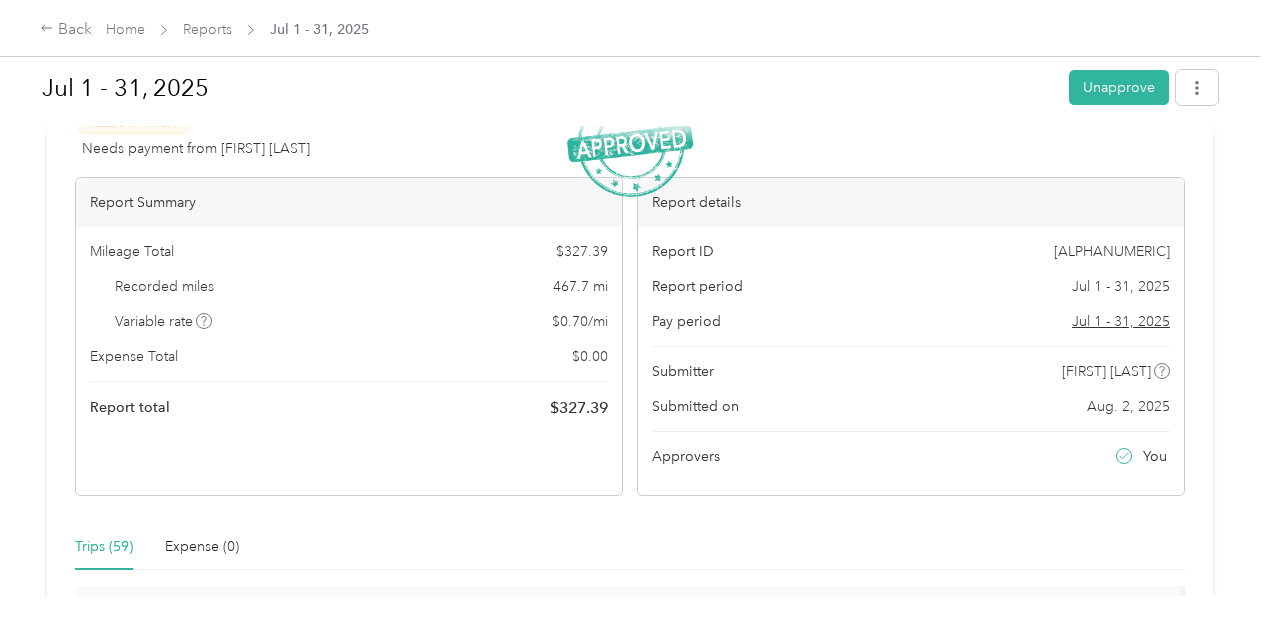 scroll, scrollTop: 0, scrollLeft: 0, axis: both 